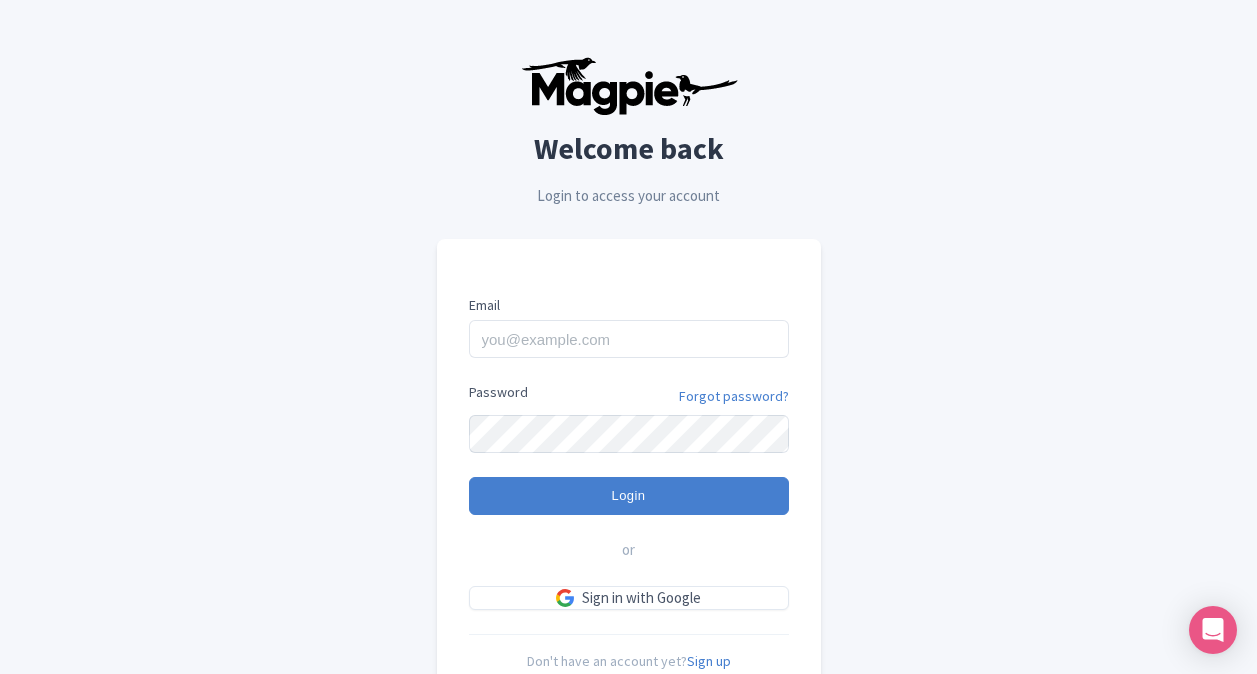 scroll, scrollTop: 0, scrollLeft: 0, axis: both 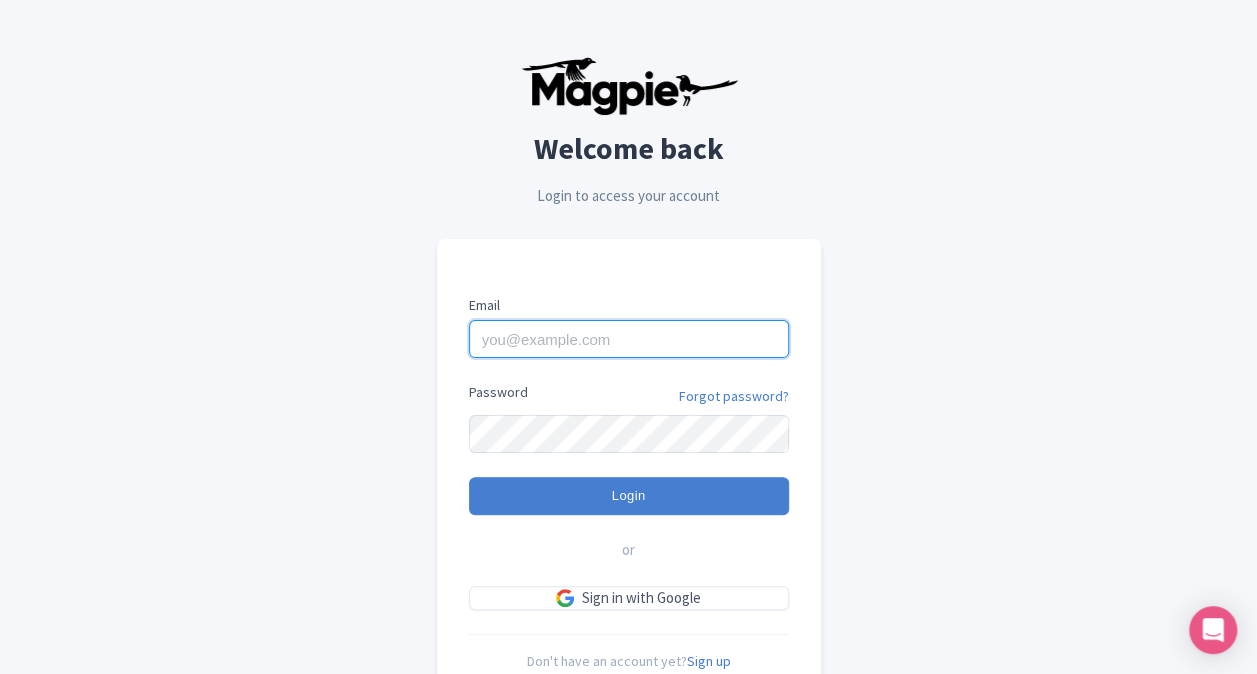 click on "Email" at bounding box center (629, 339) 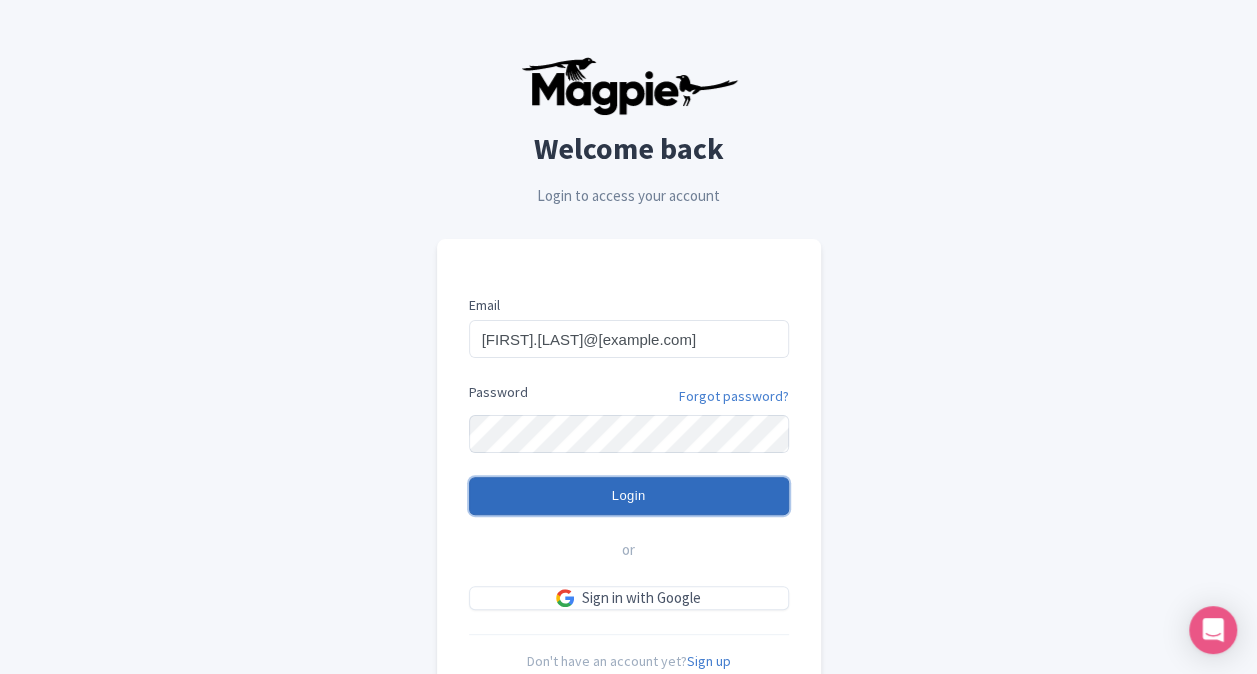 click on "Login" at bounding box center [629, 496] 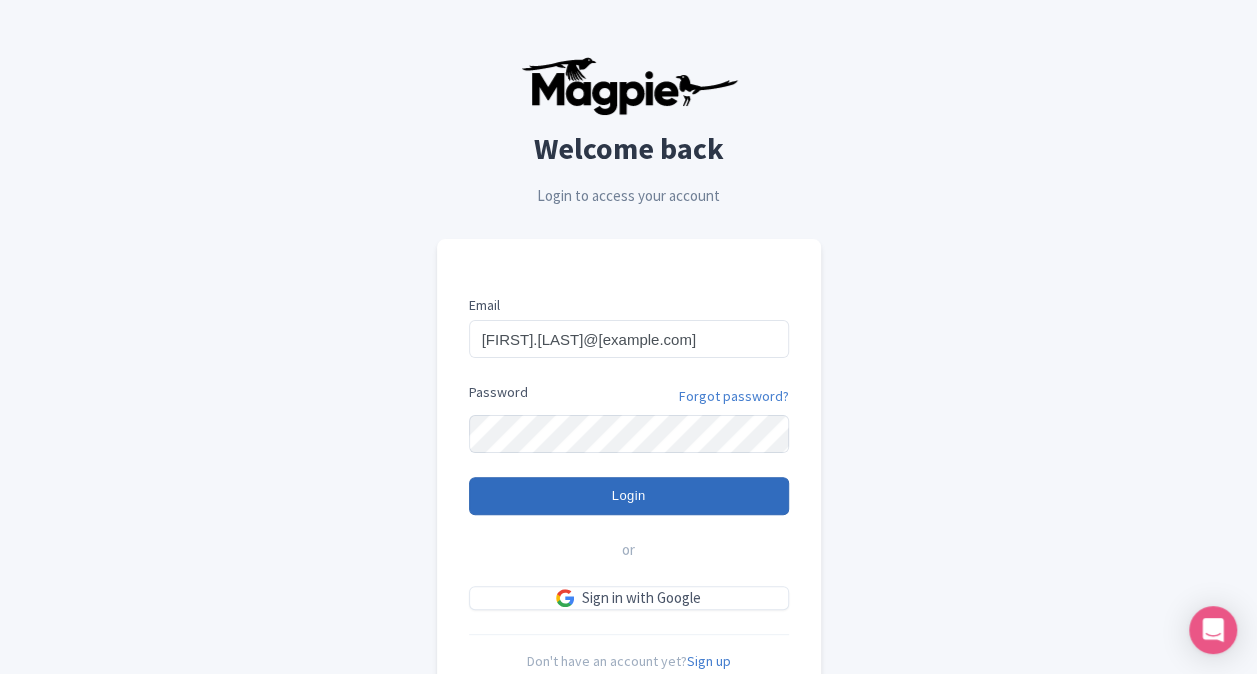 type on "Logging in..." 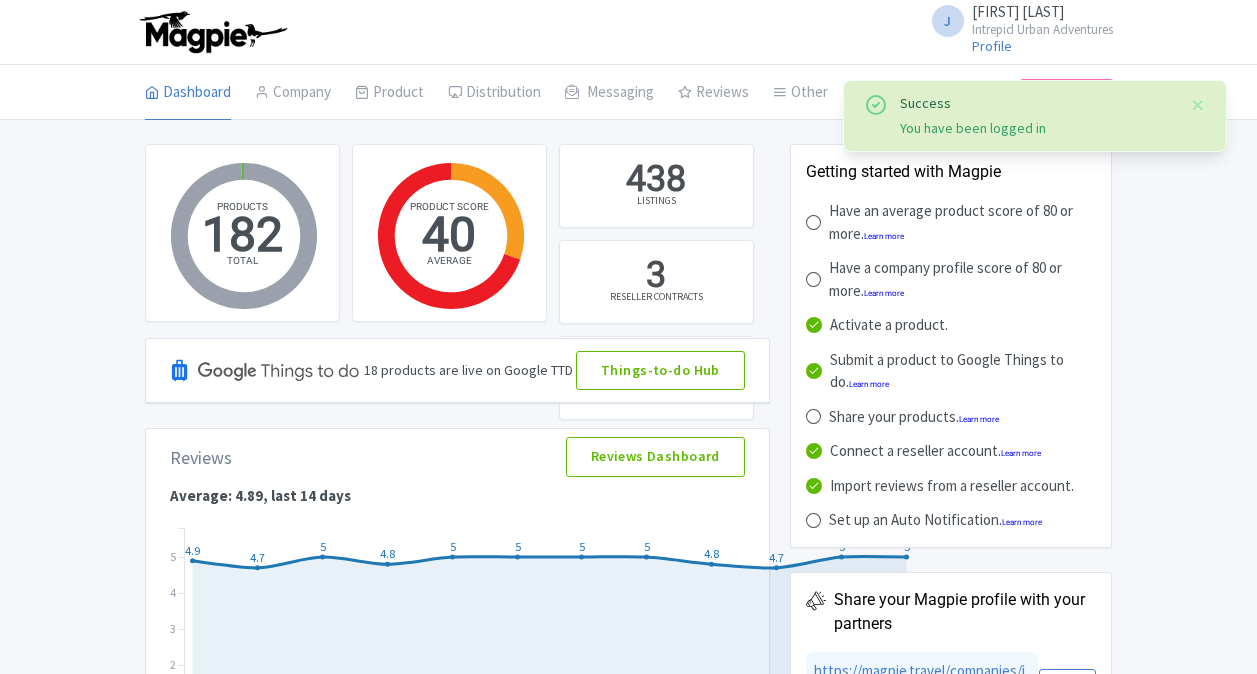 scroll, scrollTop: 0, scrollLeft: 0, axis: both 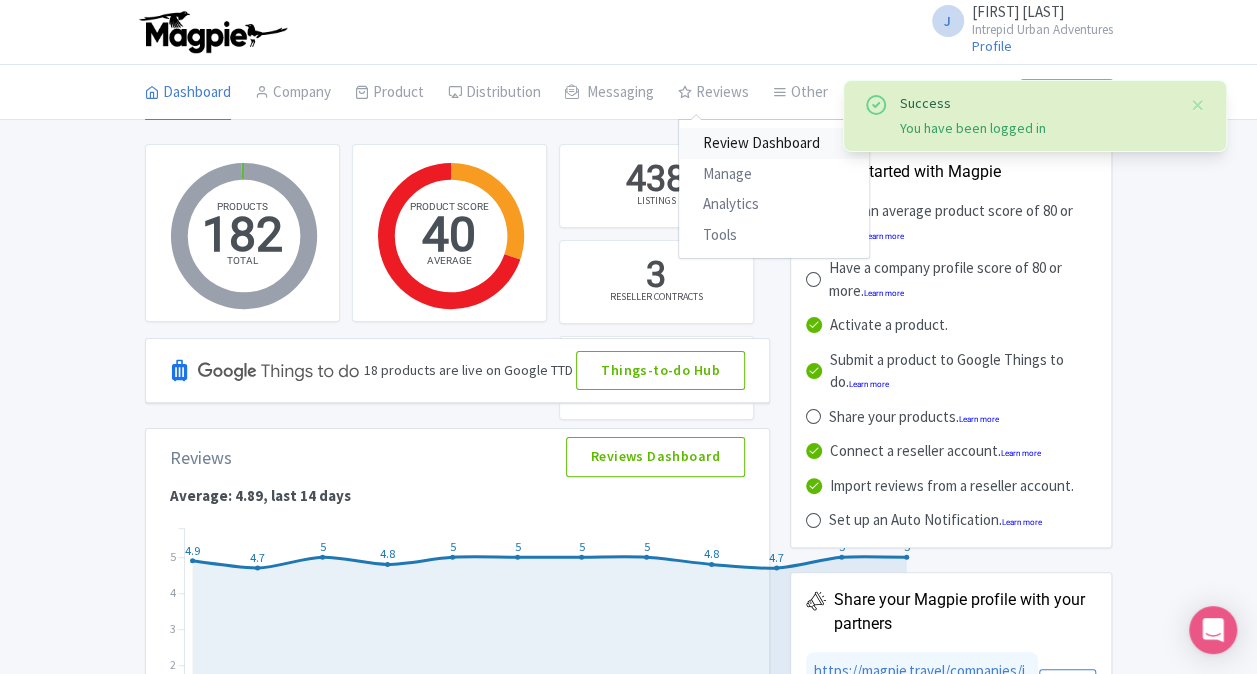 click on "Review Dashboard" at bounding box center (774, 143) 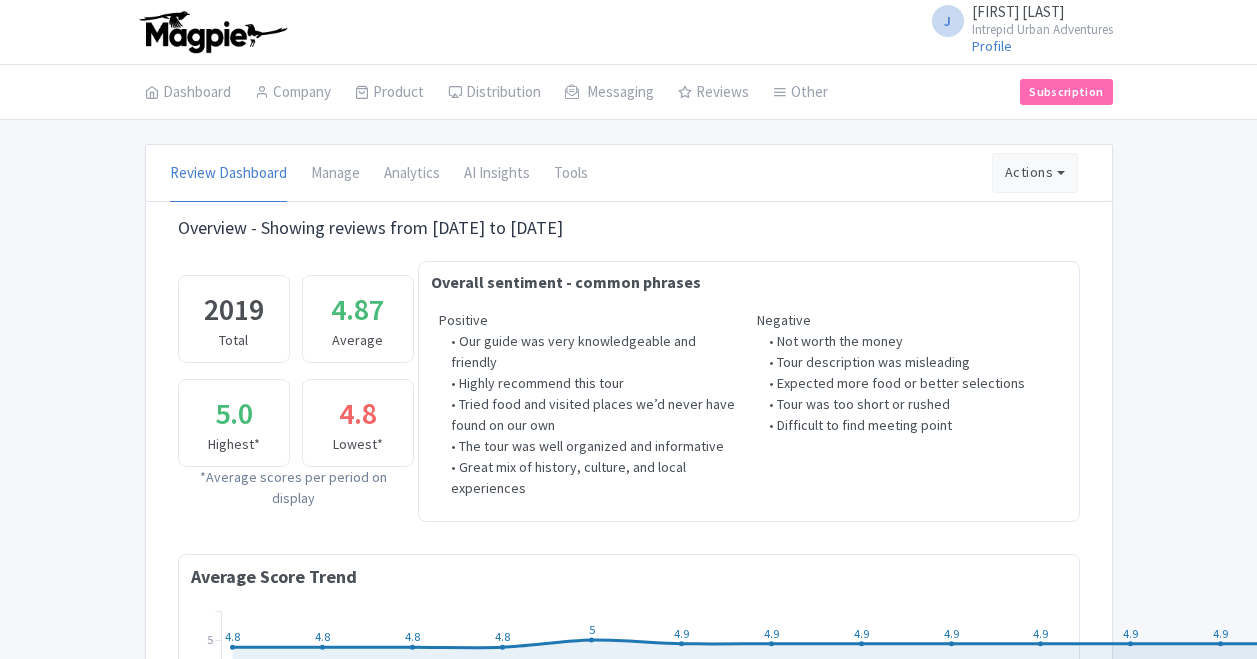 scroll, scrollTop: 0, scrollLeft: 0, axis: both 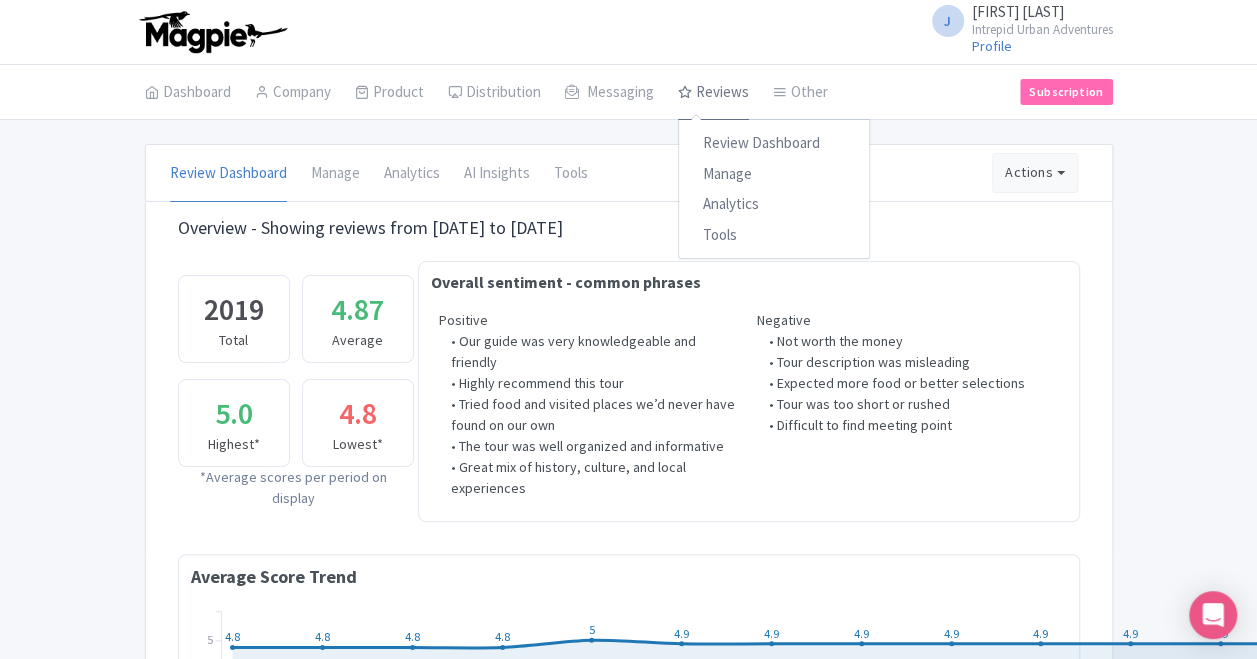 click on "Reviews" at bounding box center [713, 93] 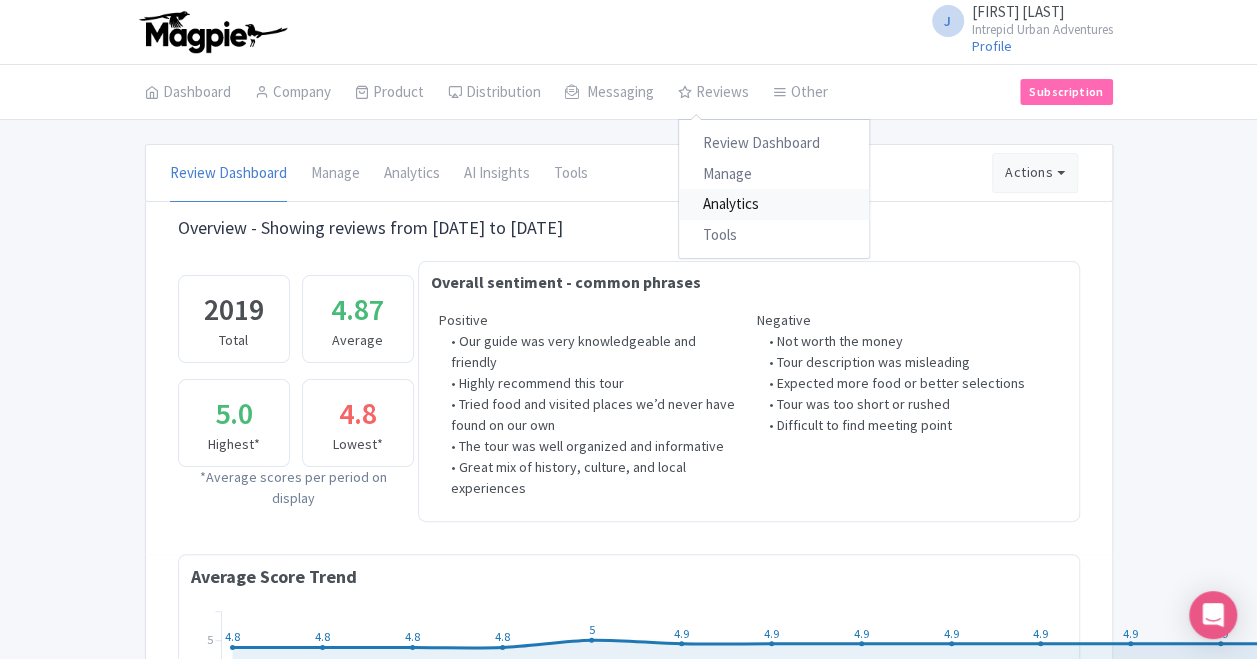 click on "Analytics" at bounding box center [774, 204] 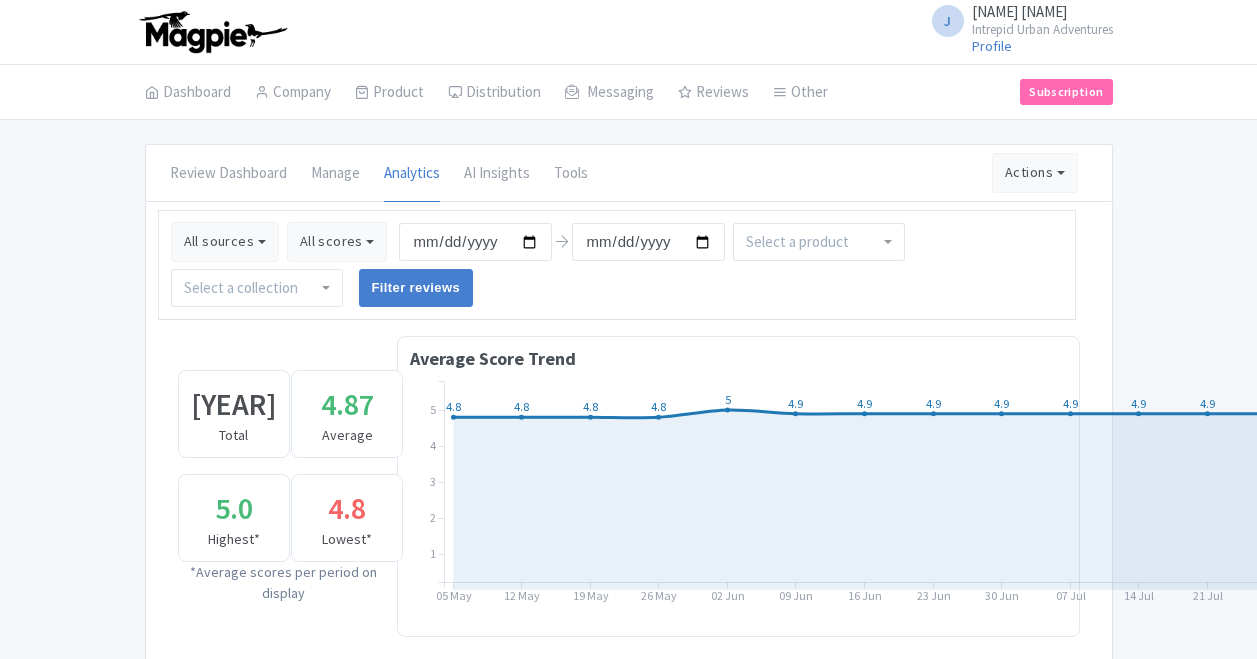 scroll, scrollTop: 0, scrollLeft: 0, axis: both 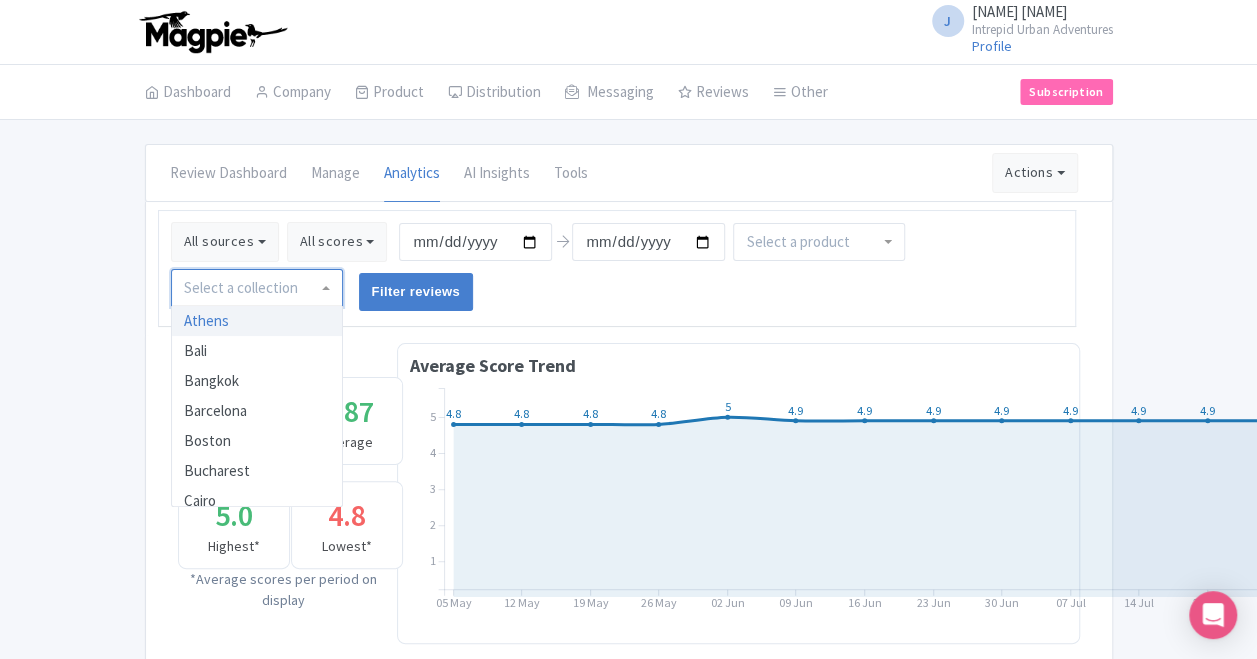 click at bounding box center [257, 288] 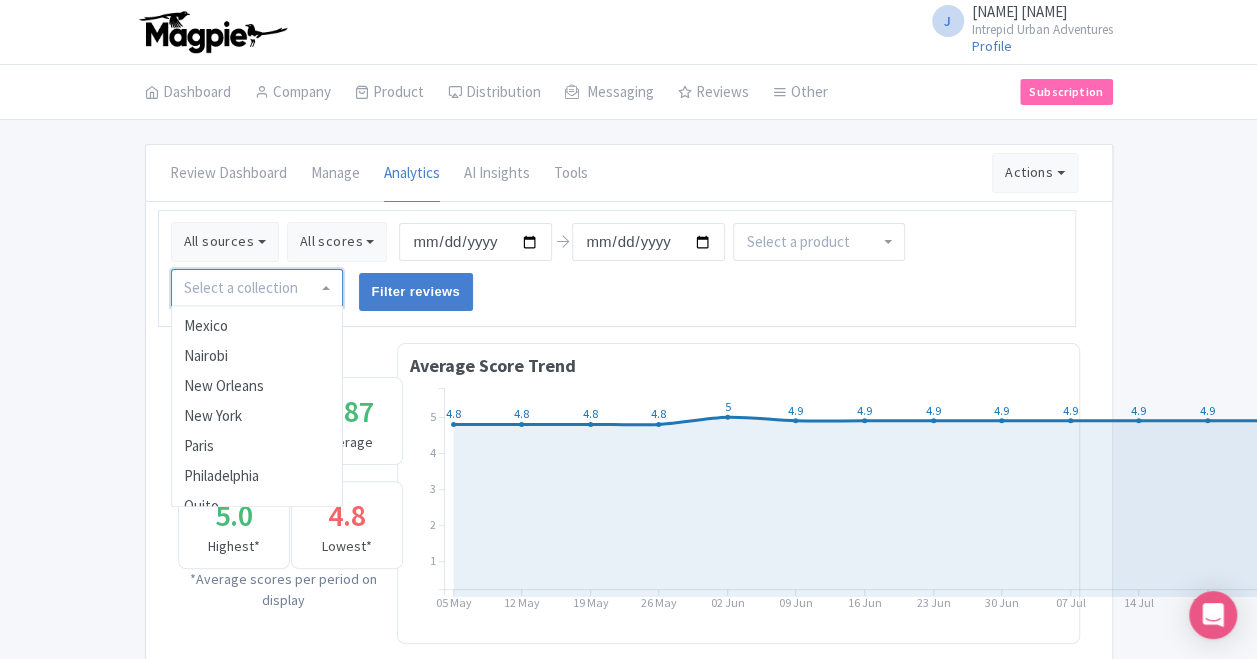 scroll, scrollTop: 852, scrollLeft: 0, axis: vertical 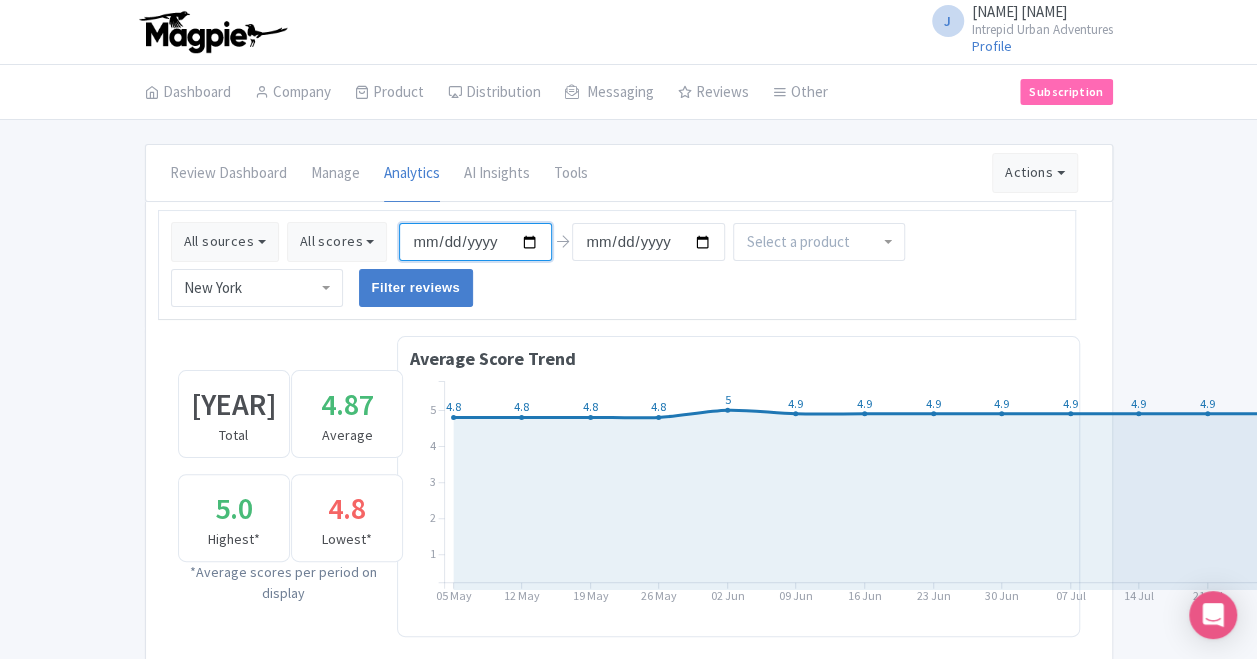 click on "2025-05-05" at bounding box center [475, 242] 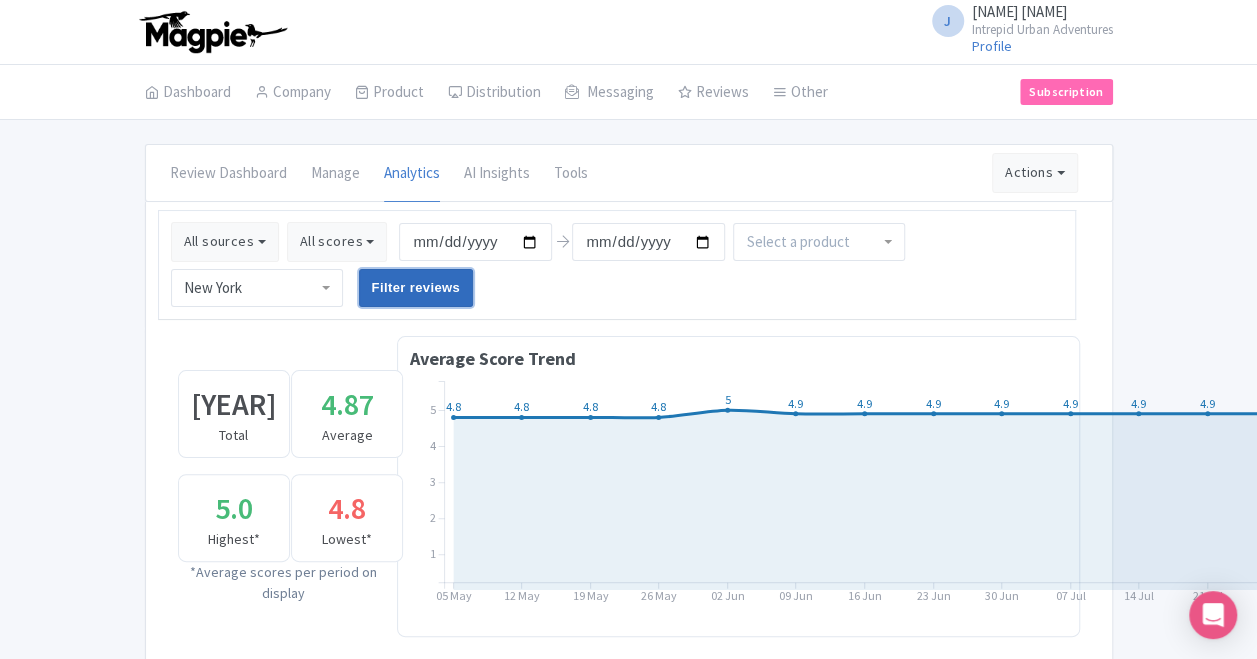 click on "Filter reviews" at bounding box center [416, 288] 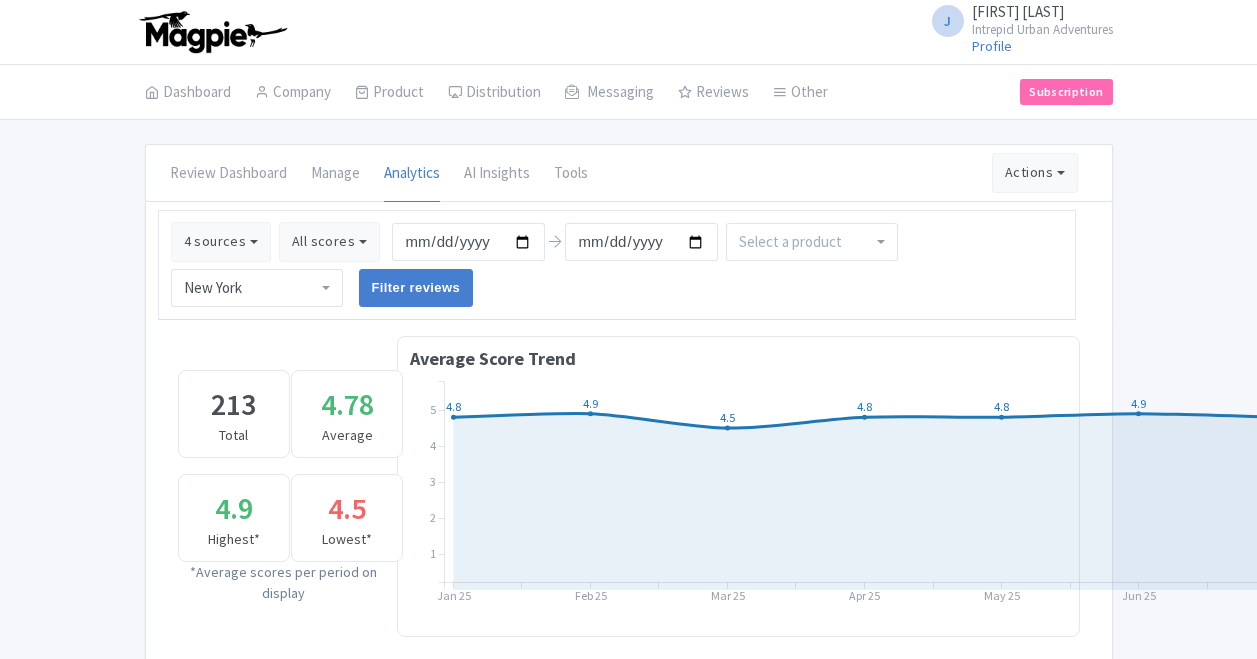 scroll, scrollTop: 0, scrollLeft: 0, axis: both 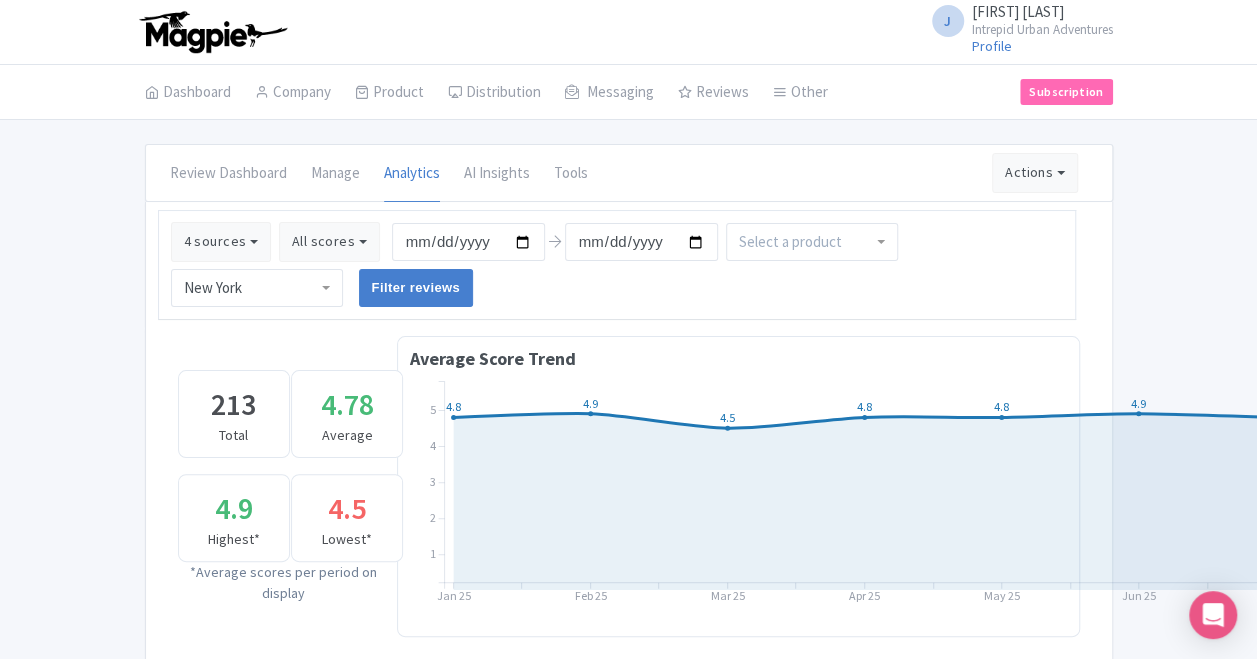 click on "Average Score Trend" at bounding box center (738, 358) 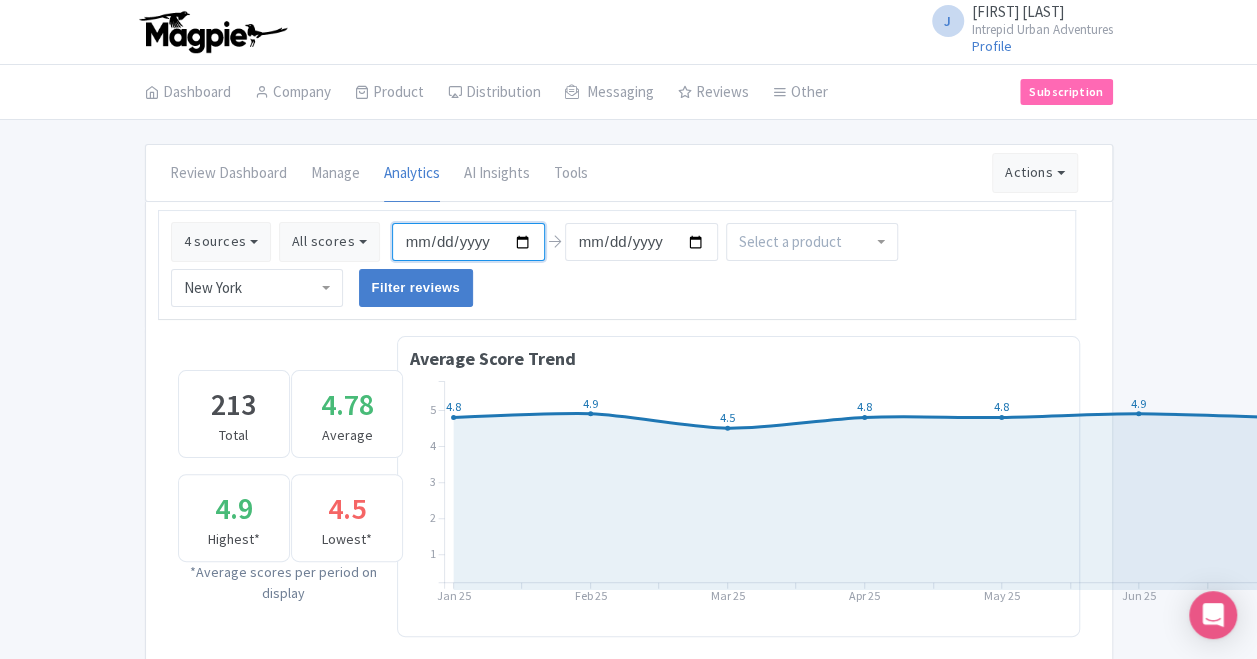 click on "[DATE]" at bounding box center [468, 242] 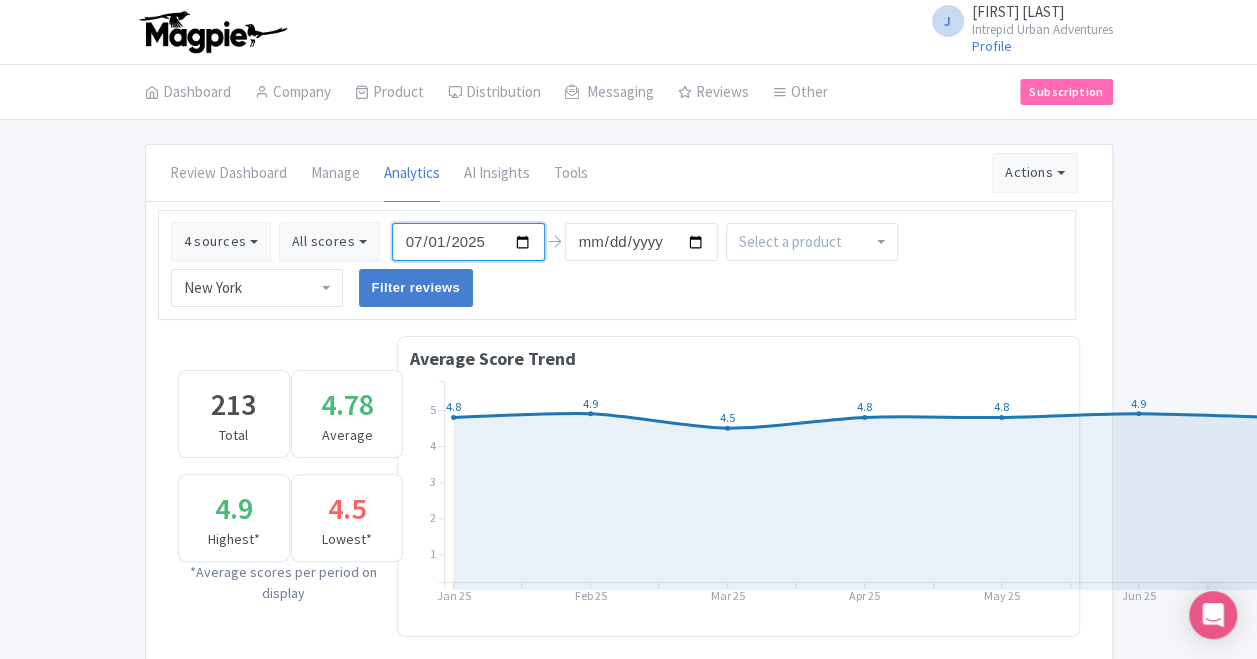 type on "2025-07-01" 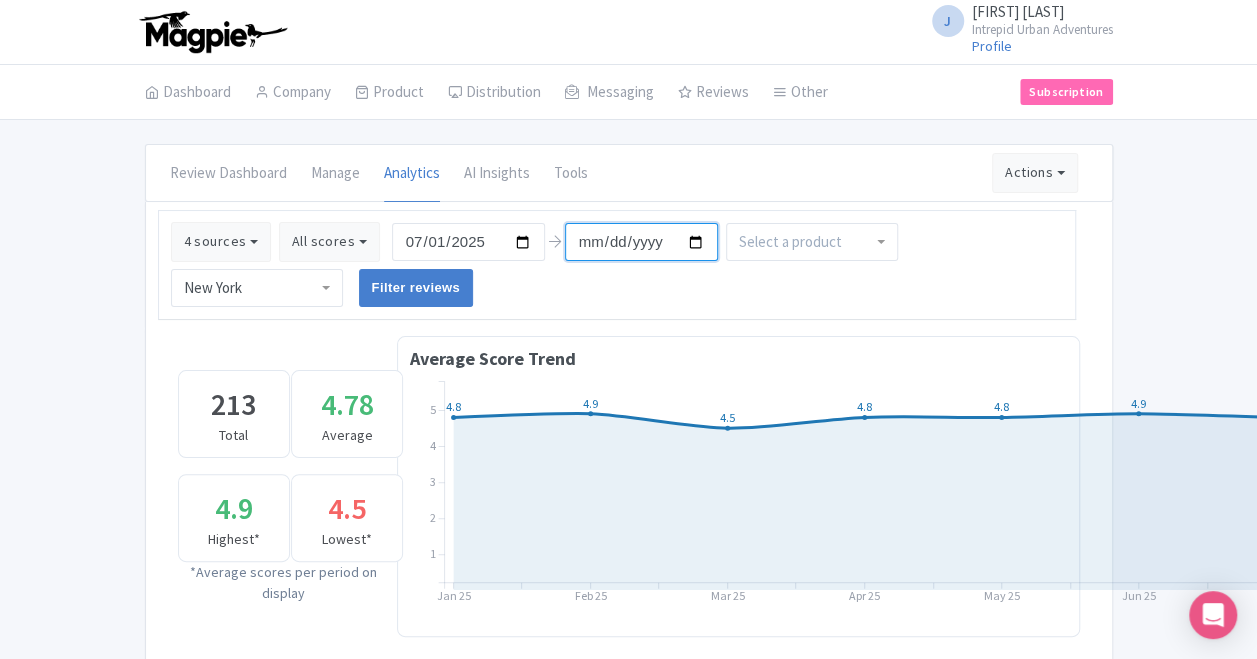 click on "[DATE]" at bounding box center (641, 242) 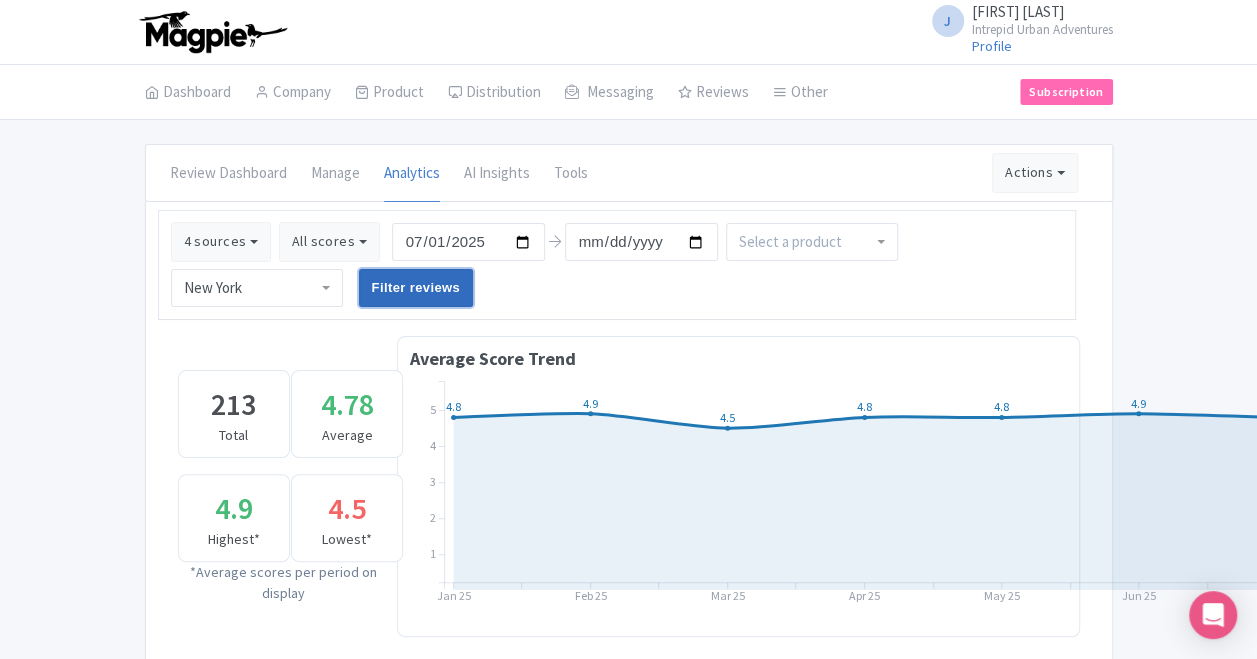 click on "Filter reviews" at bounding box center [416, 288] 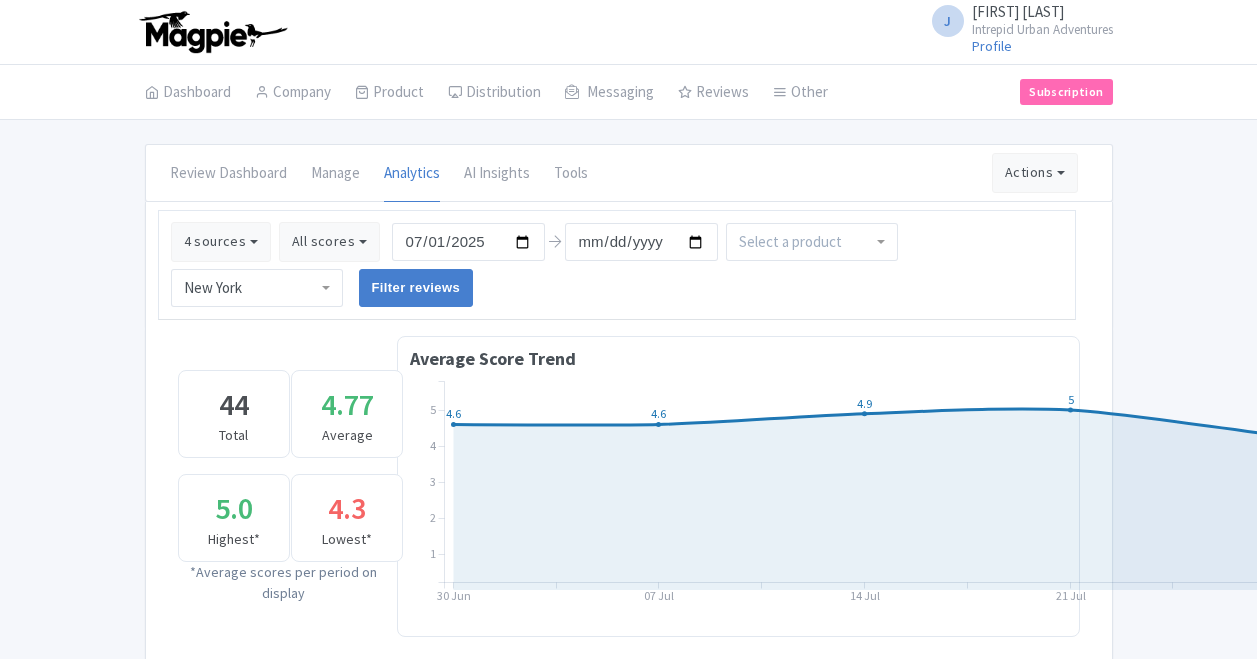 scroll, scrollTop: 0, scrollLeft: 0, axis: both 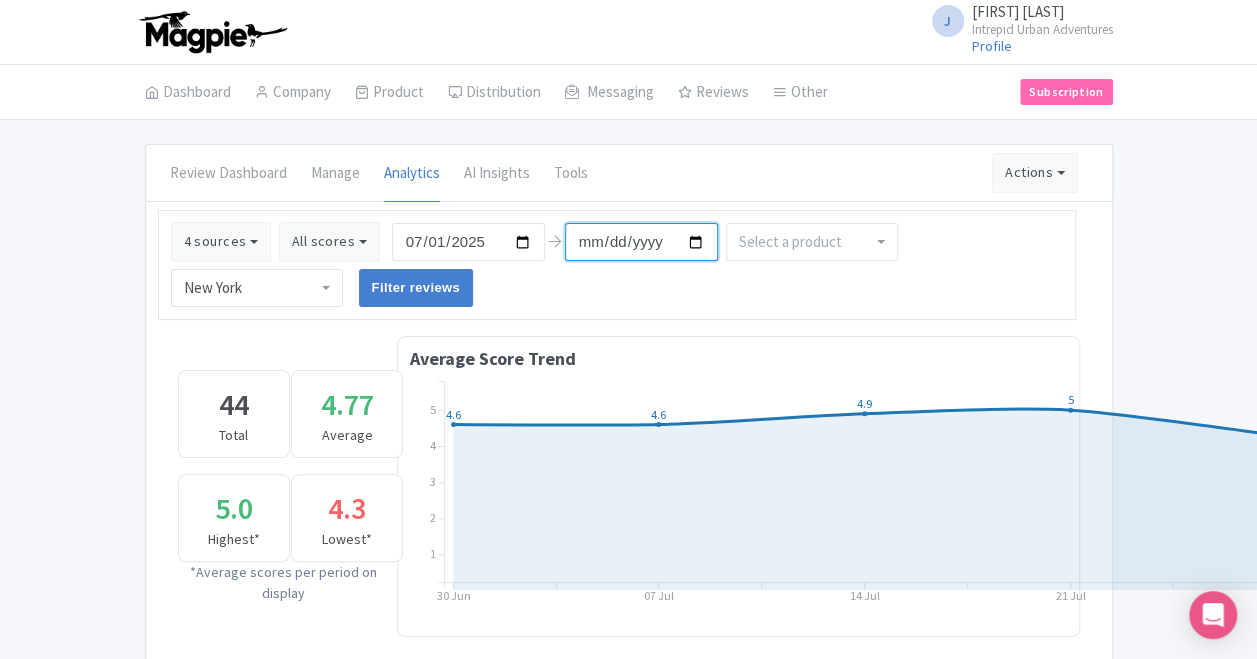 click on "2025-08-04" at bounding box center [641, 242] 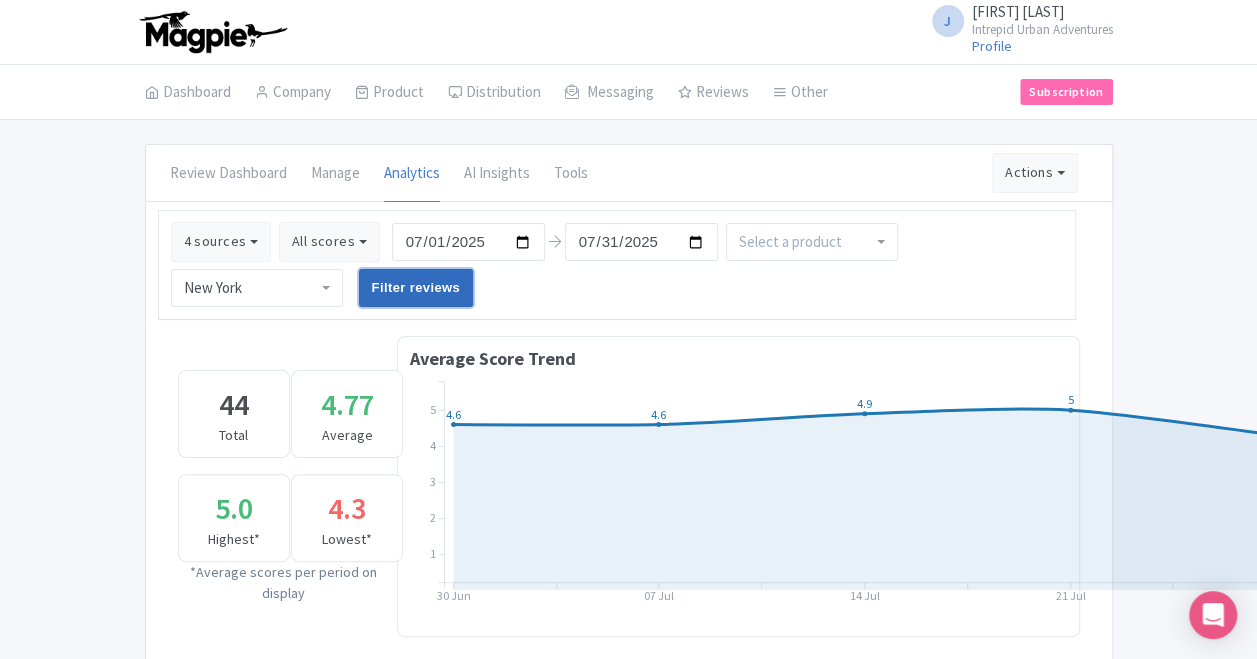 click on "Filter reviews" at bounding box center (416, 288) 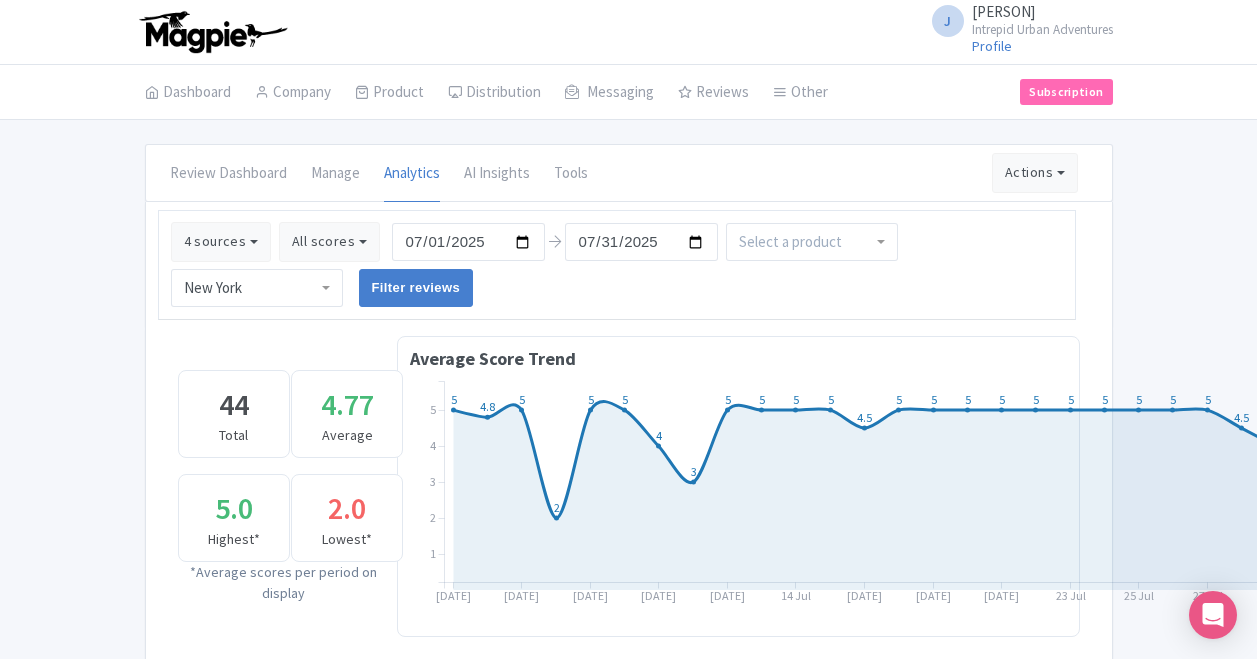 scroll, scrollTop: 0, scrollLeft: 0, axis: both 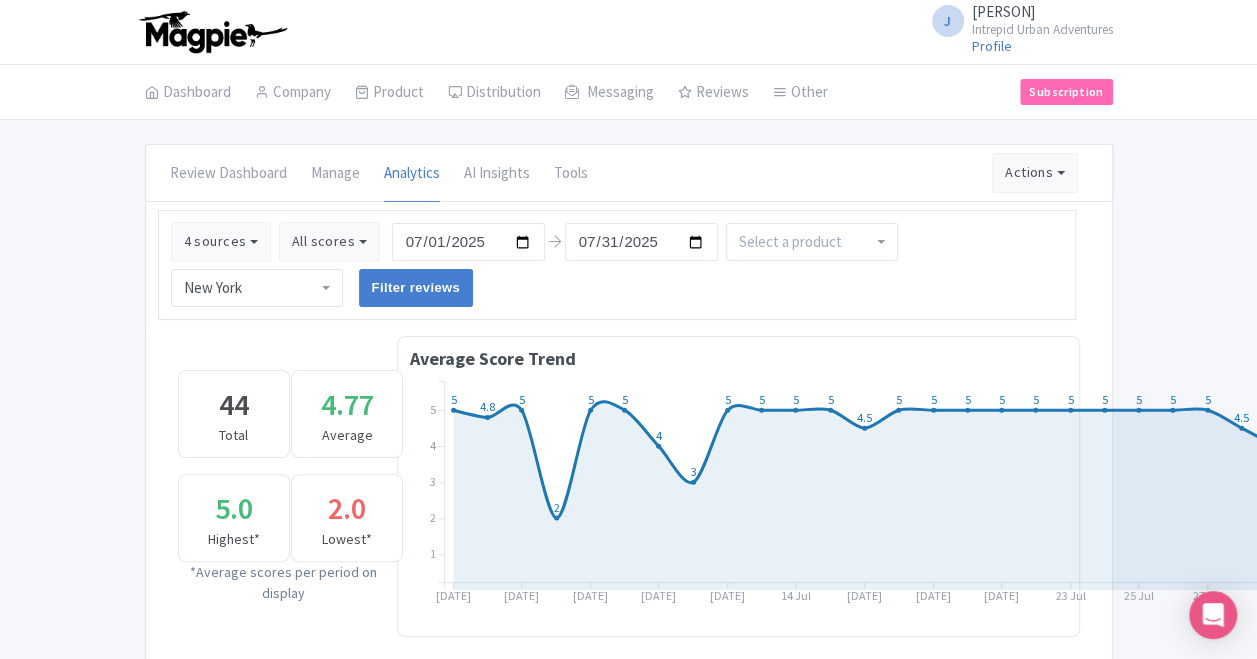 click on "2.0" at bounding box center [347, 508] 